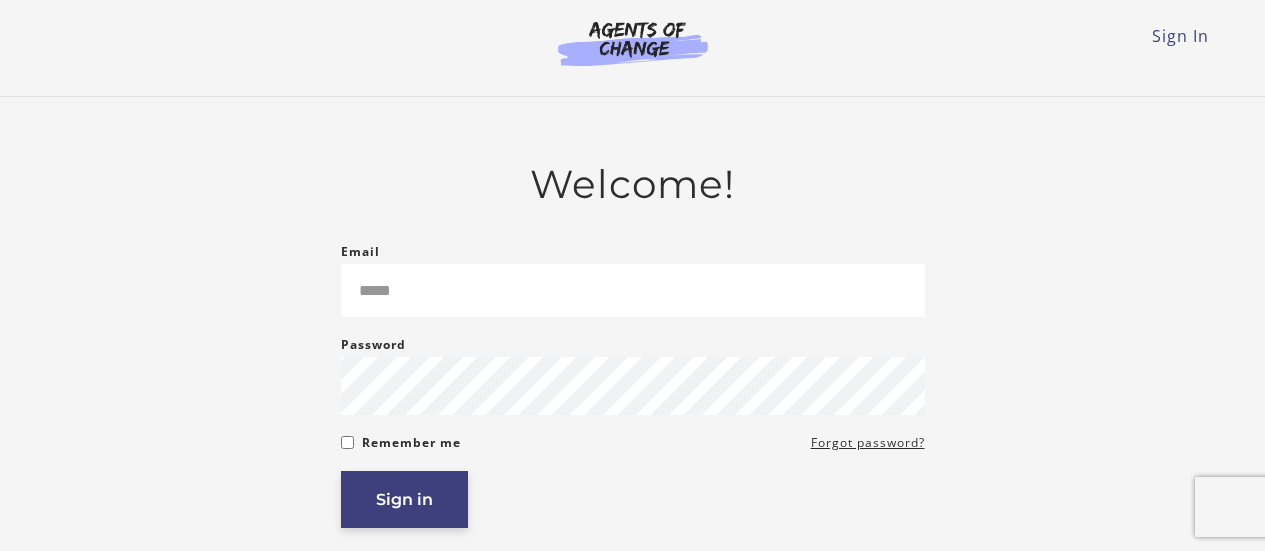 scroll, scrollTop: 0, scrollLeft: 0, axis: both 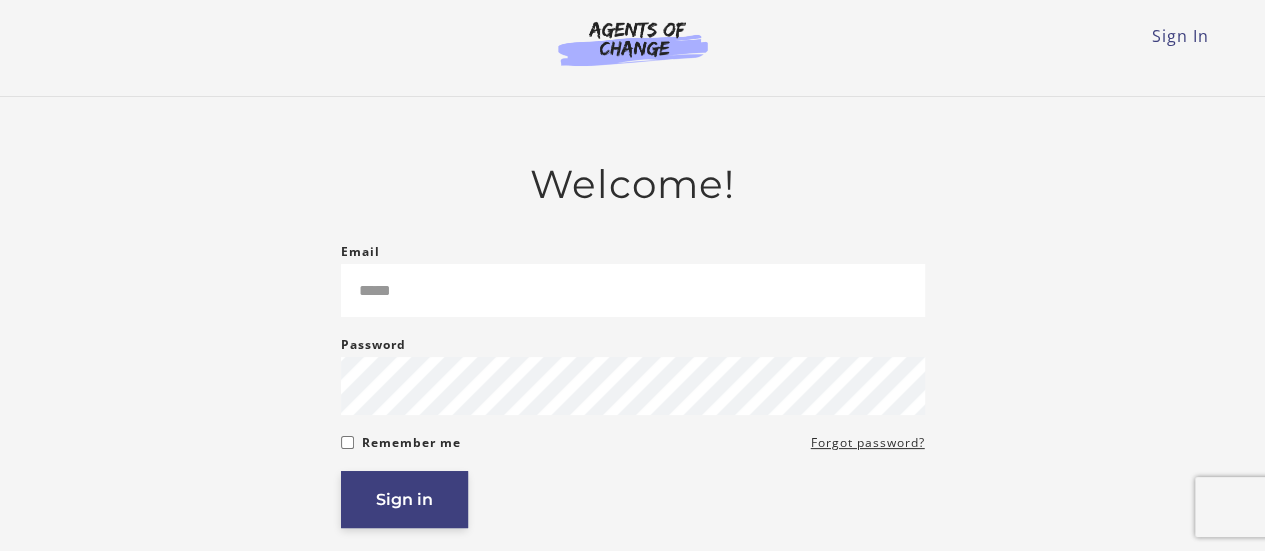 type on "**********" 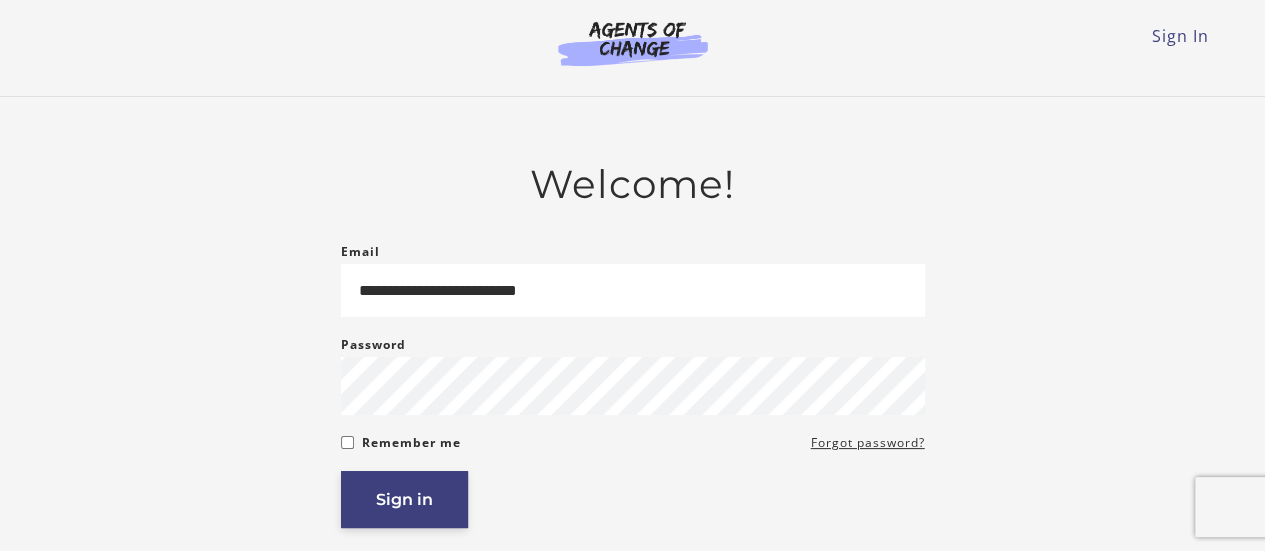 click on "Sign in" at bounding box center [404, 499] 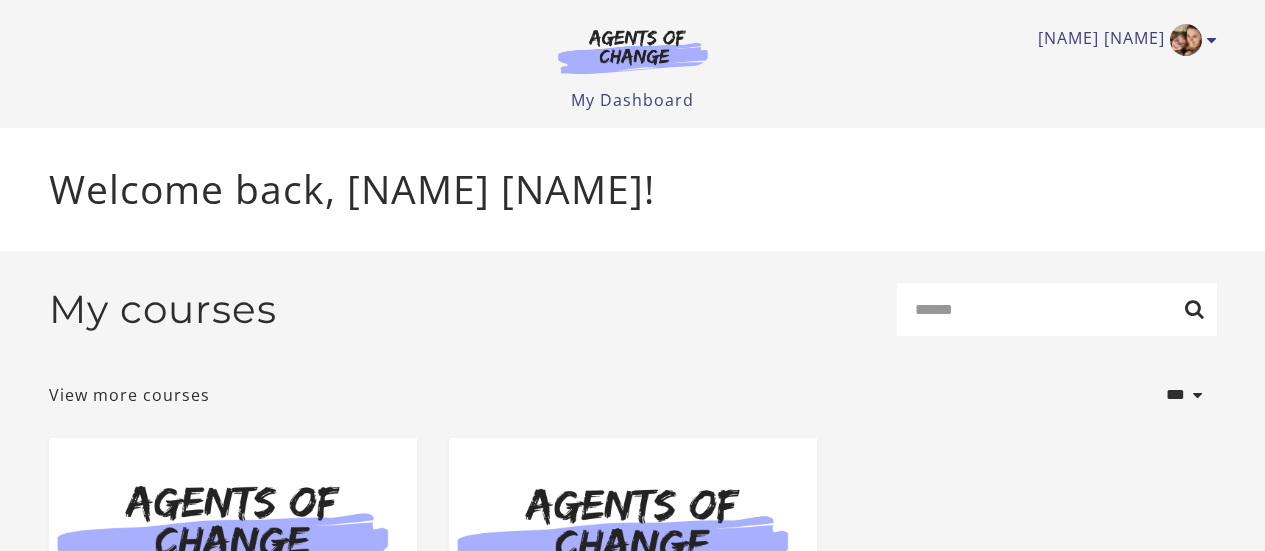 scroll, scrollTop: 0, scrollLeft: 0, axis: both 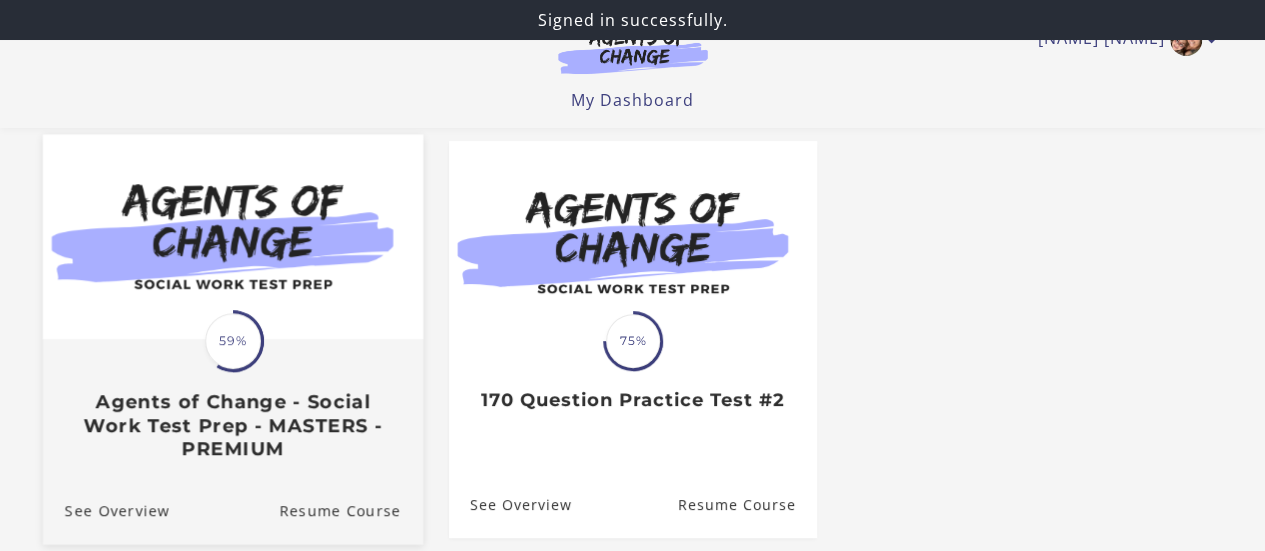 click on "59%" at bounding box center [233, 341] 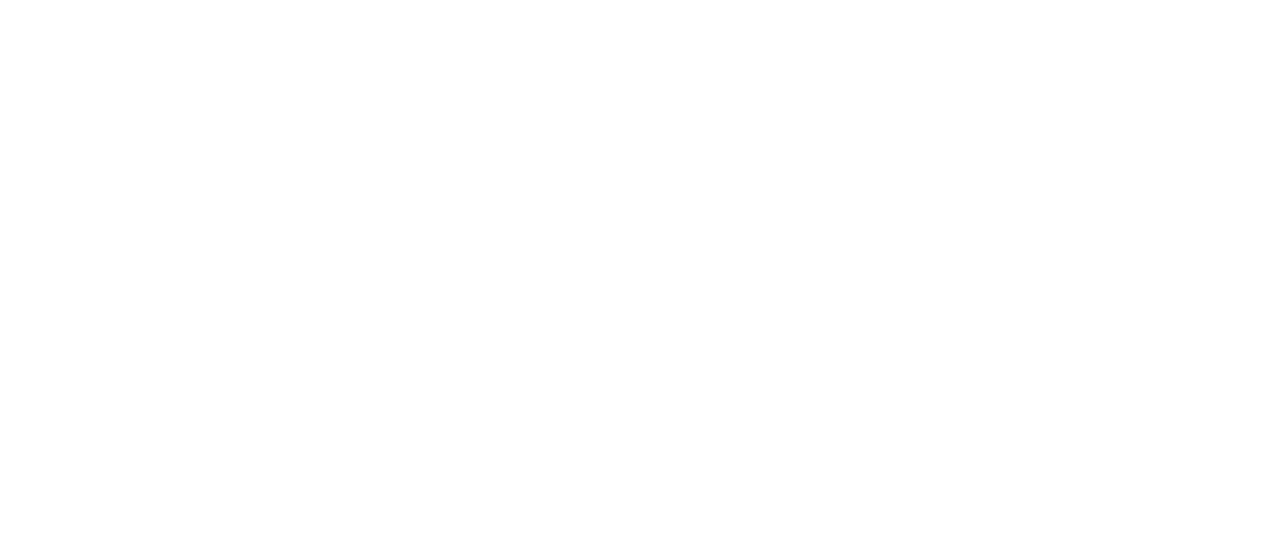 scroll, scrollTop: 0, scrollLeft: 0, axis: both 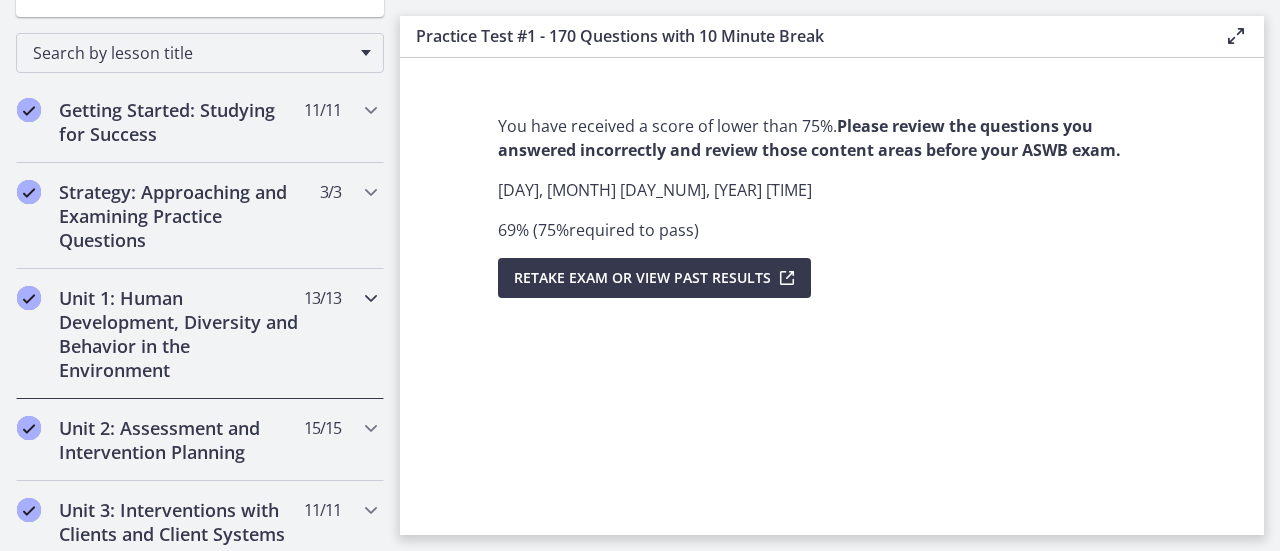 click on "Unit 1: Human Development, Diversity and Behavior in the Environment" at bounding box center (181, 334) 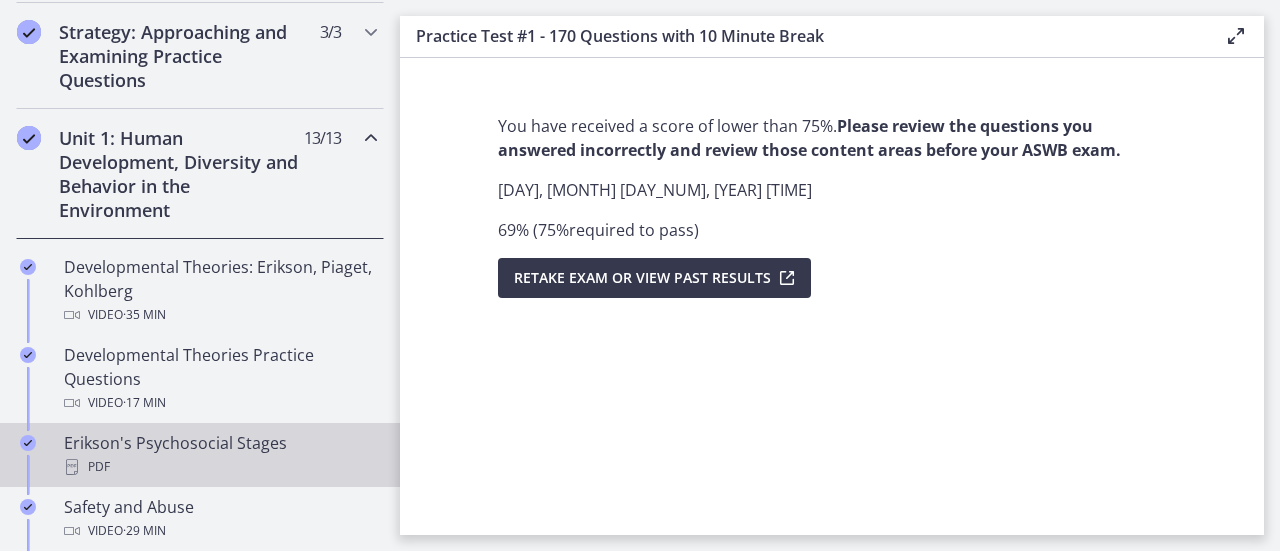 scroll, scrollTop: 500, scrollLeft: 0, axis: vertical 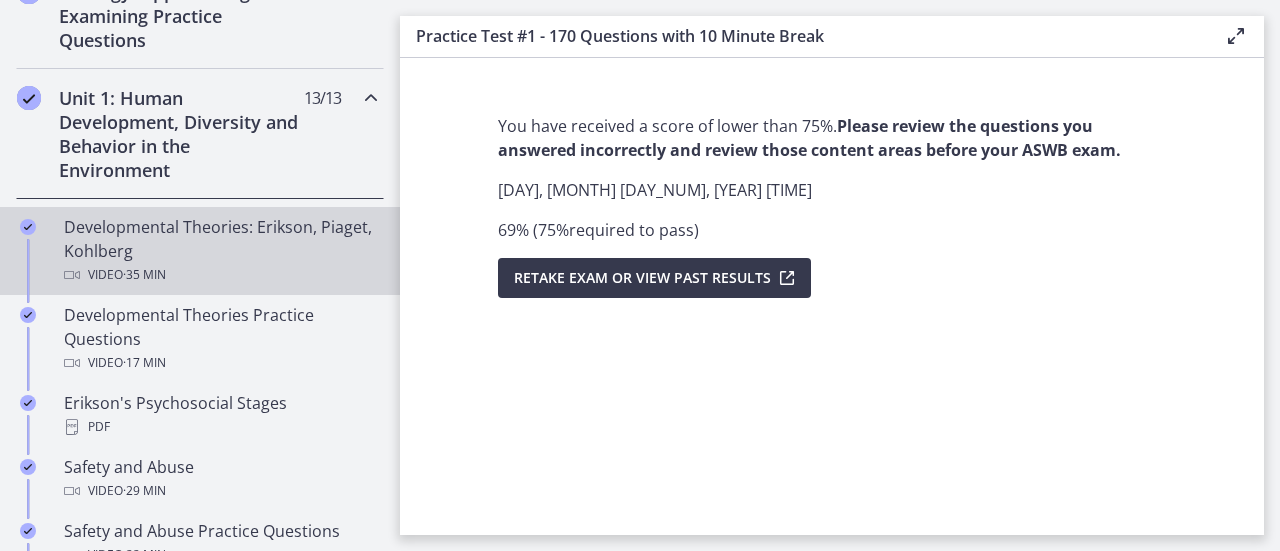 click on "Developmental Theories: Erikson, Piaget, Kohlberg
Video
·  35 min" at bounding box center [220, 251] 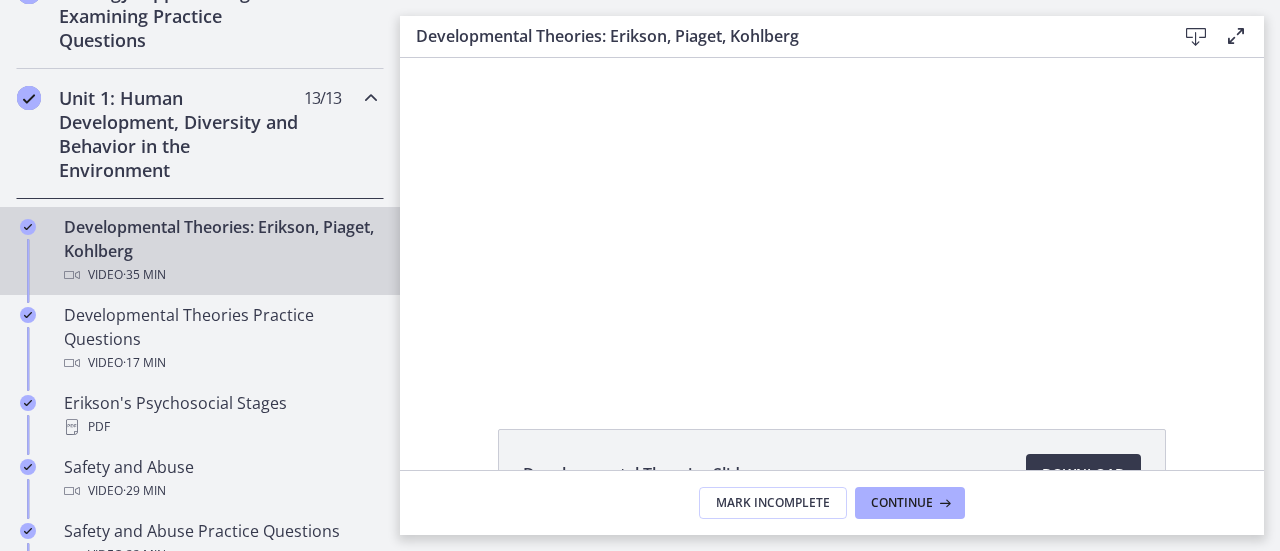 scroll, scrollTop: 0, scrollLeft: 0, axis: both 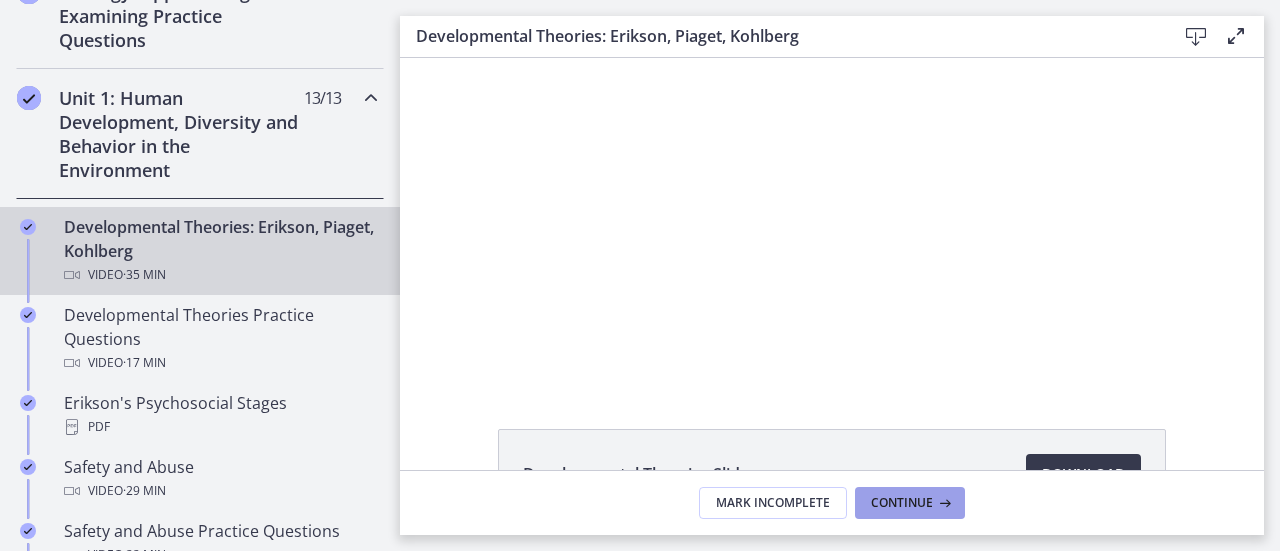 click on "Continue" at bounding box center (902, 503) 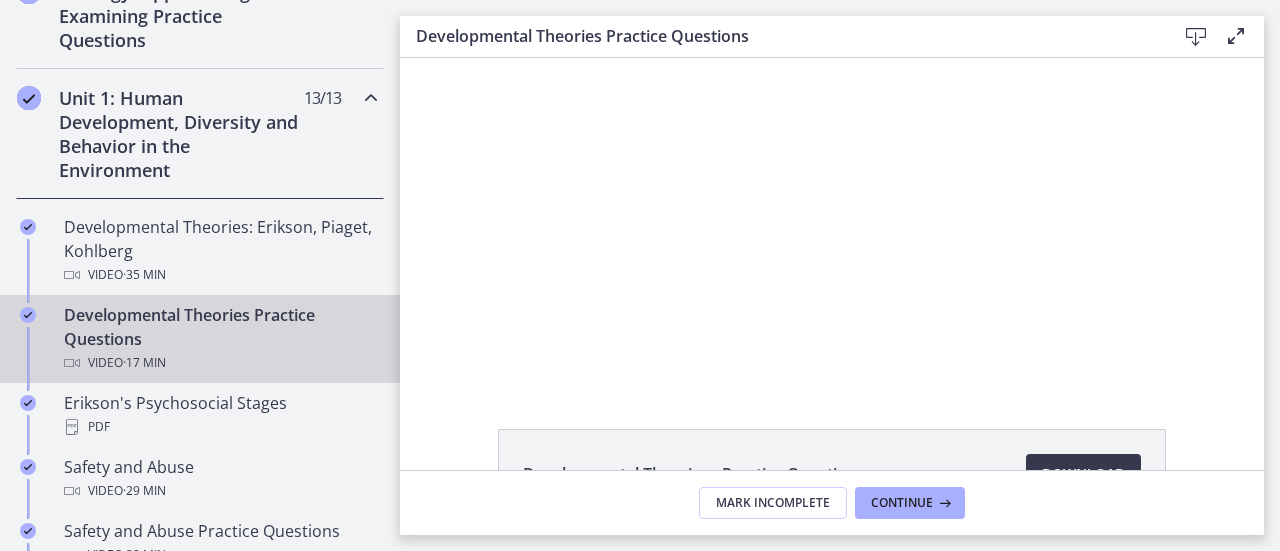 scroll, scrollTop: 0, scrollLeft: 0, axis: both 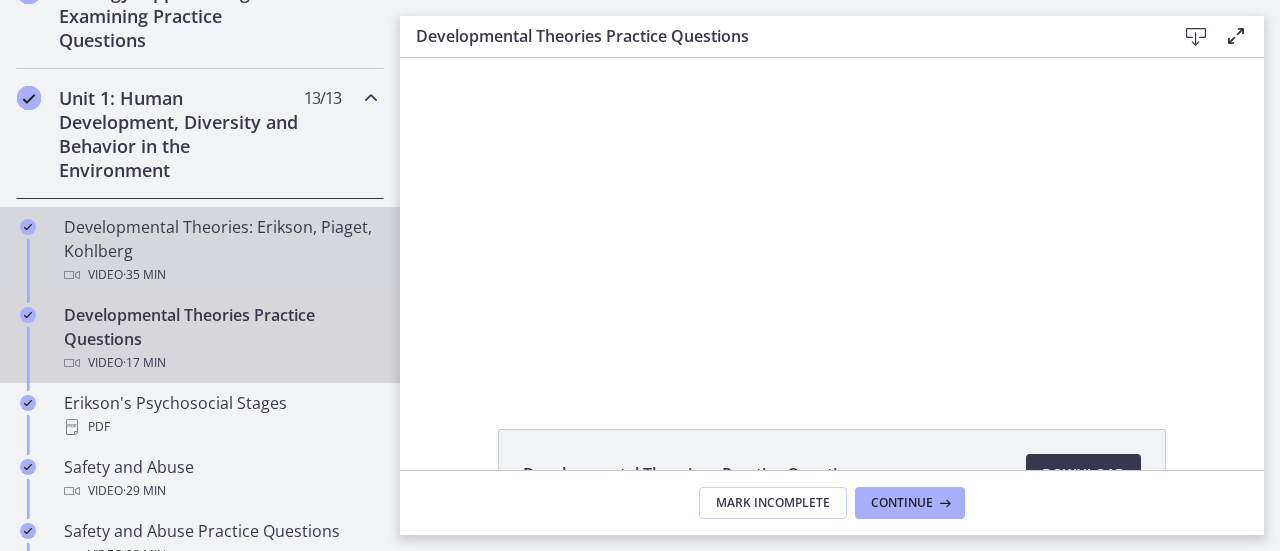 click on "Video
·  35 min" at bounding box center [220, 275] 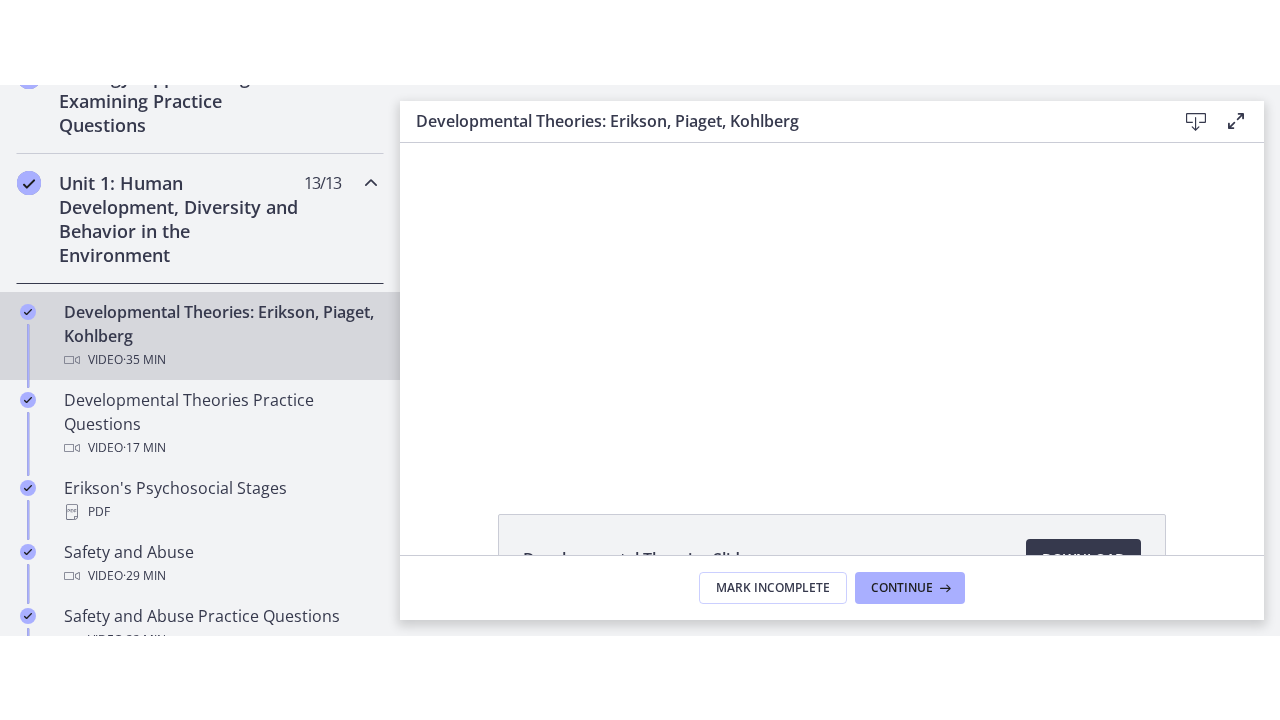 scroll, scrollTop: 0, scrollLeft: 0, axis: both 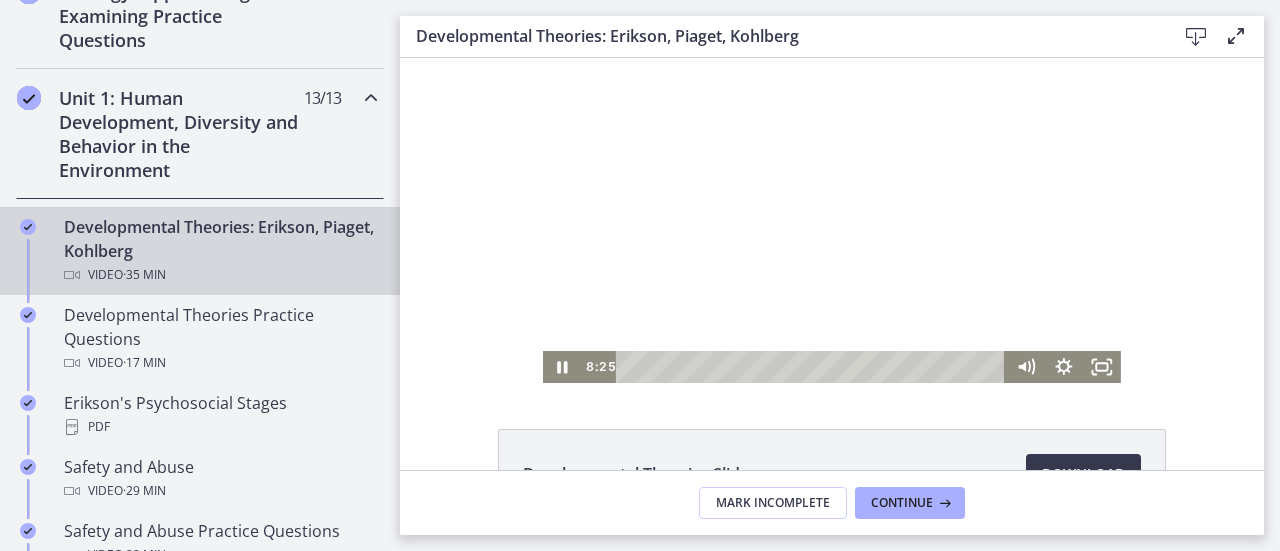 click at bounding box center (832, 220) 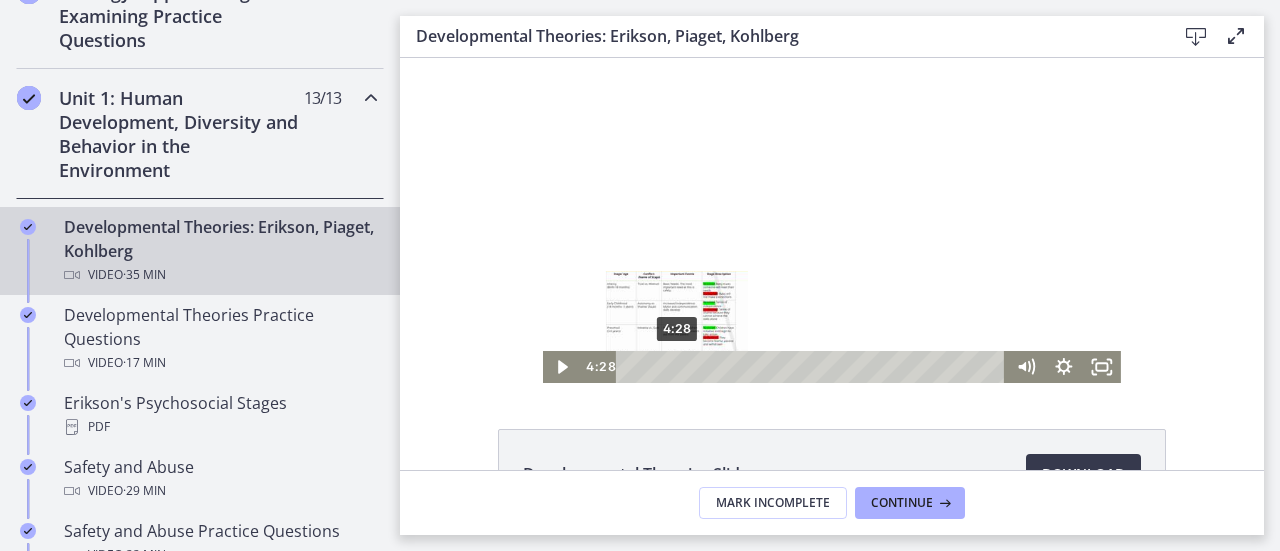 drag, startPoint x: 708, startPoint y: 367, endPoint x: 670, endPoint y: 365, distance: 38.052597 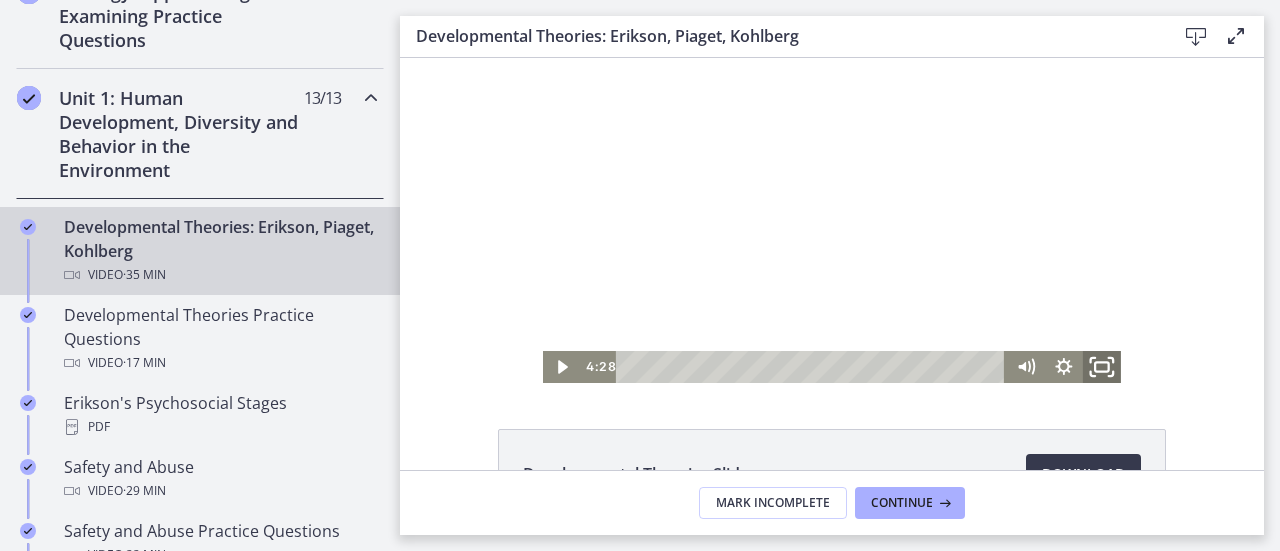 click 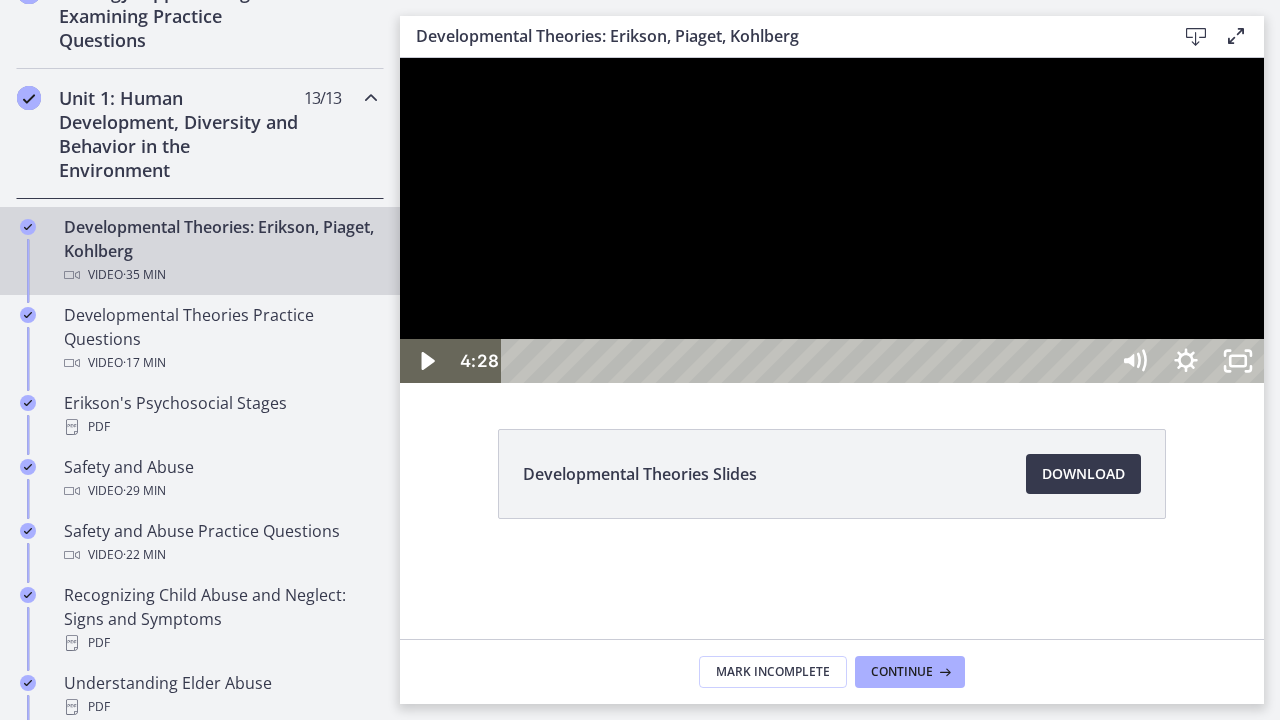 click at bounding box center (832, 220) 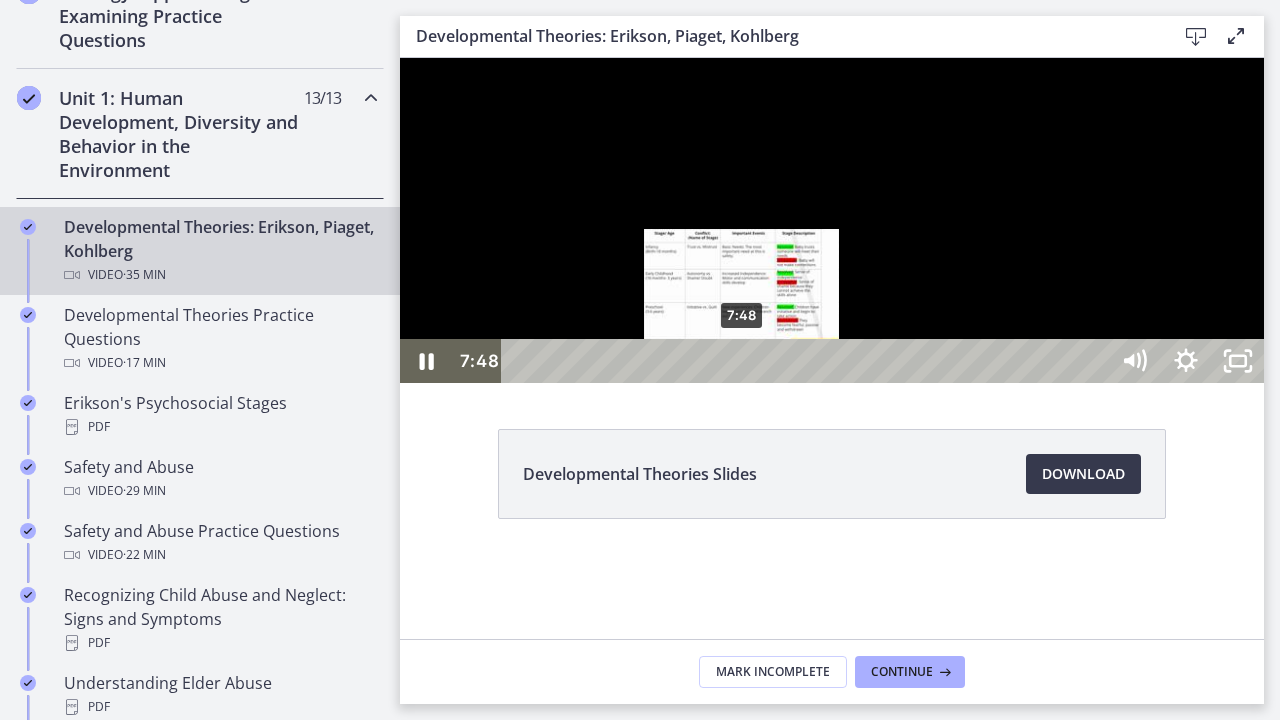 click on "7:48" at bounding box center (807, 361) 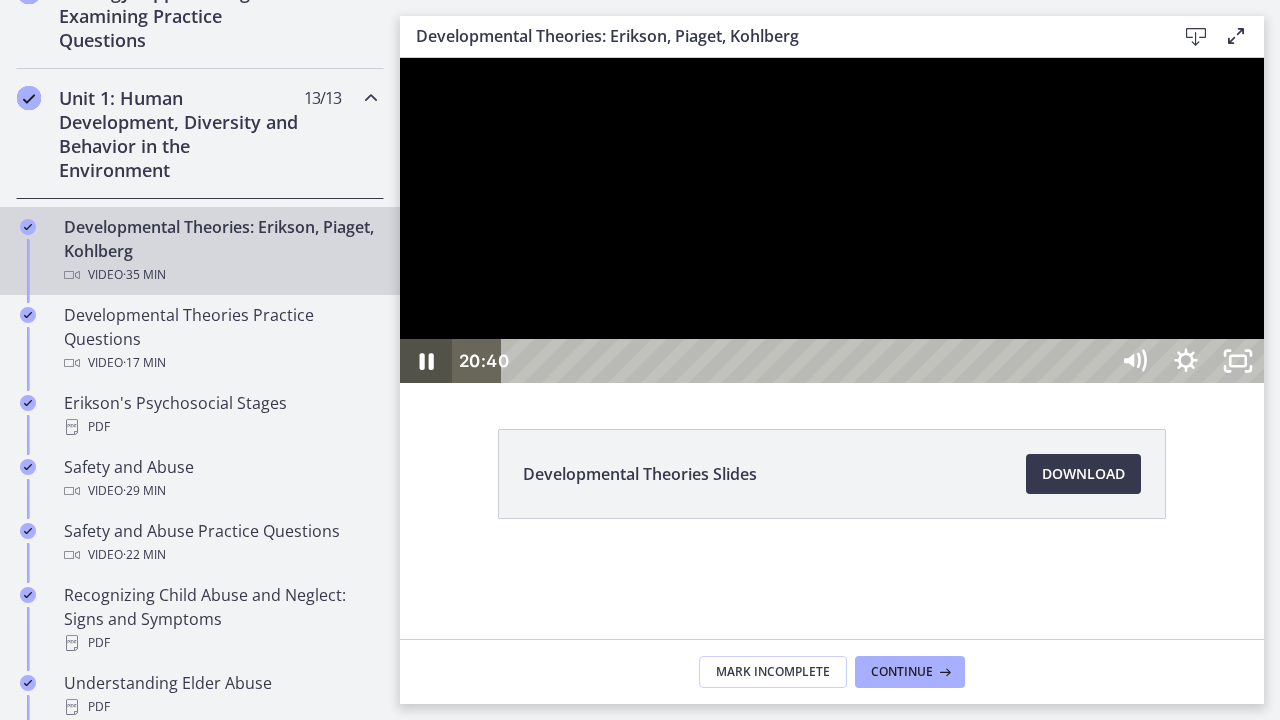 click 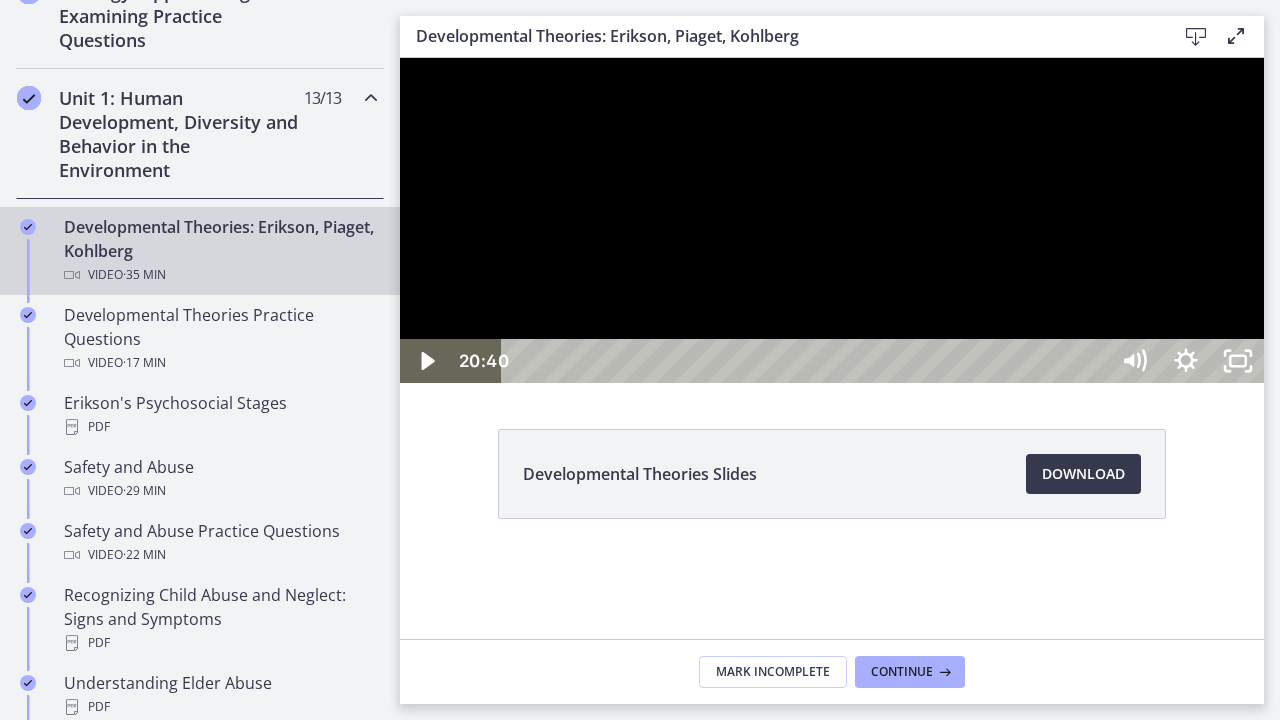 click at bounding box center [832, 220] 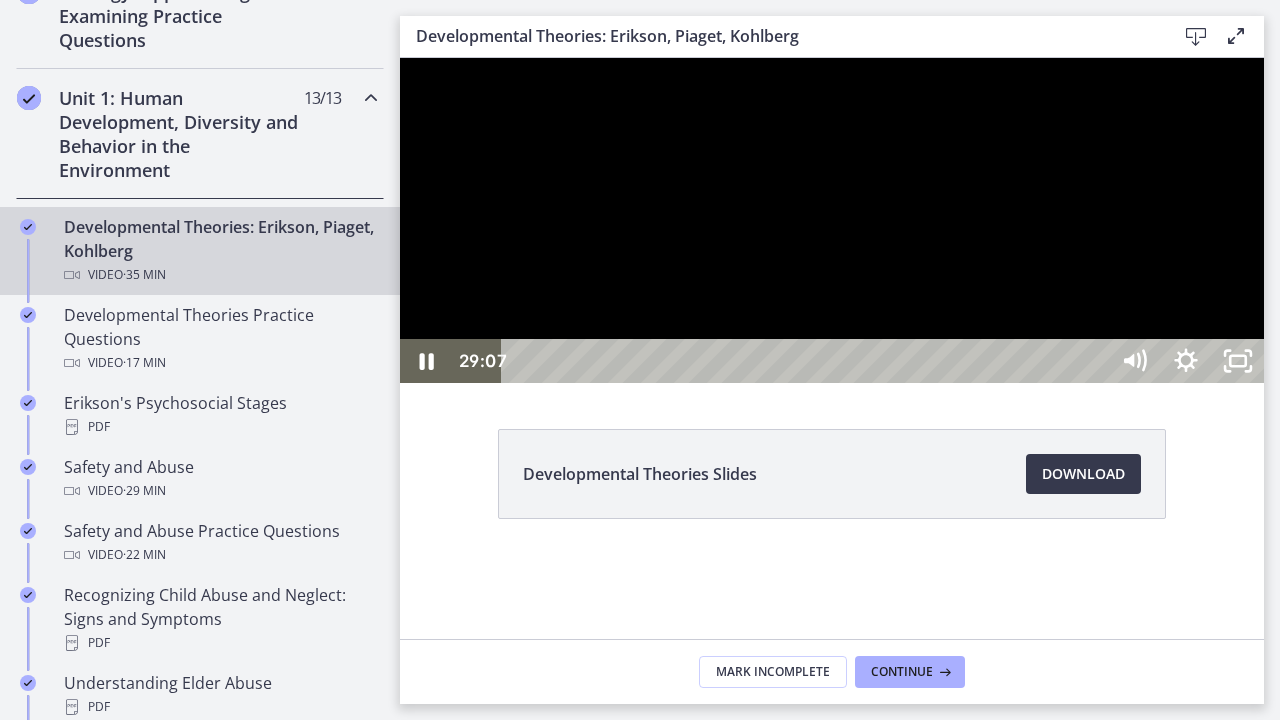 click at bounding box center [832, 220] 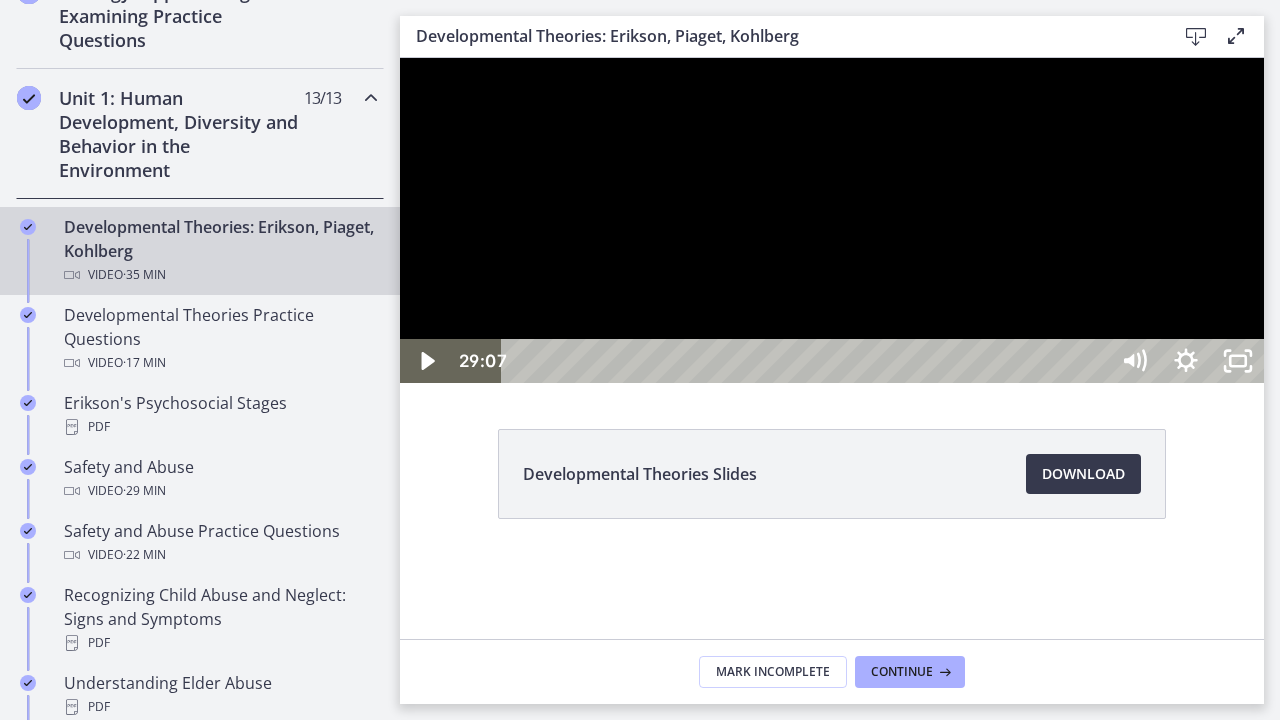 drag, startPoint x: 991, startPoint y: 651, endPoint x: 1003, endPoint y: 628, distance: 25.942244 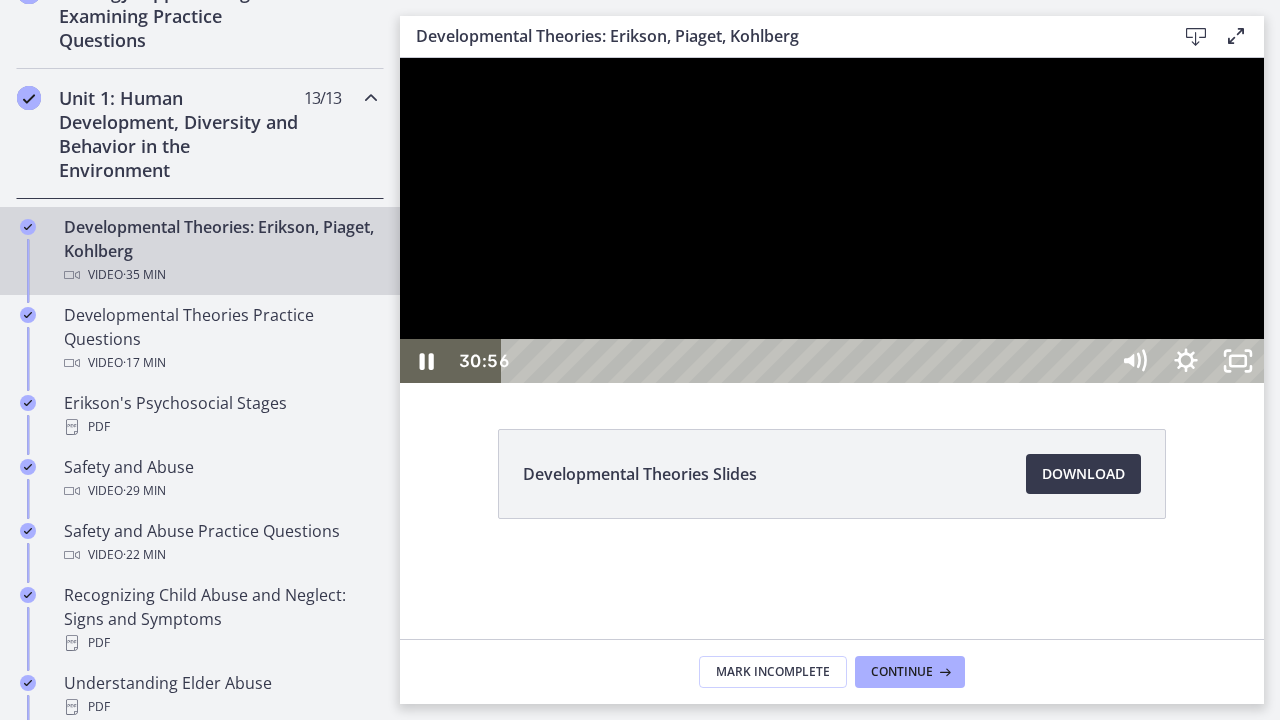 click at bounding box center [832, 220] 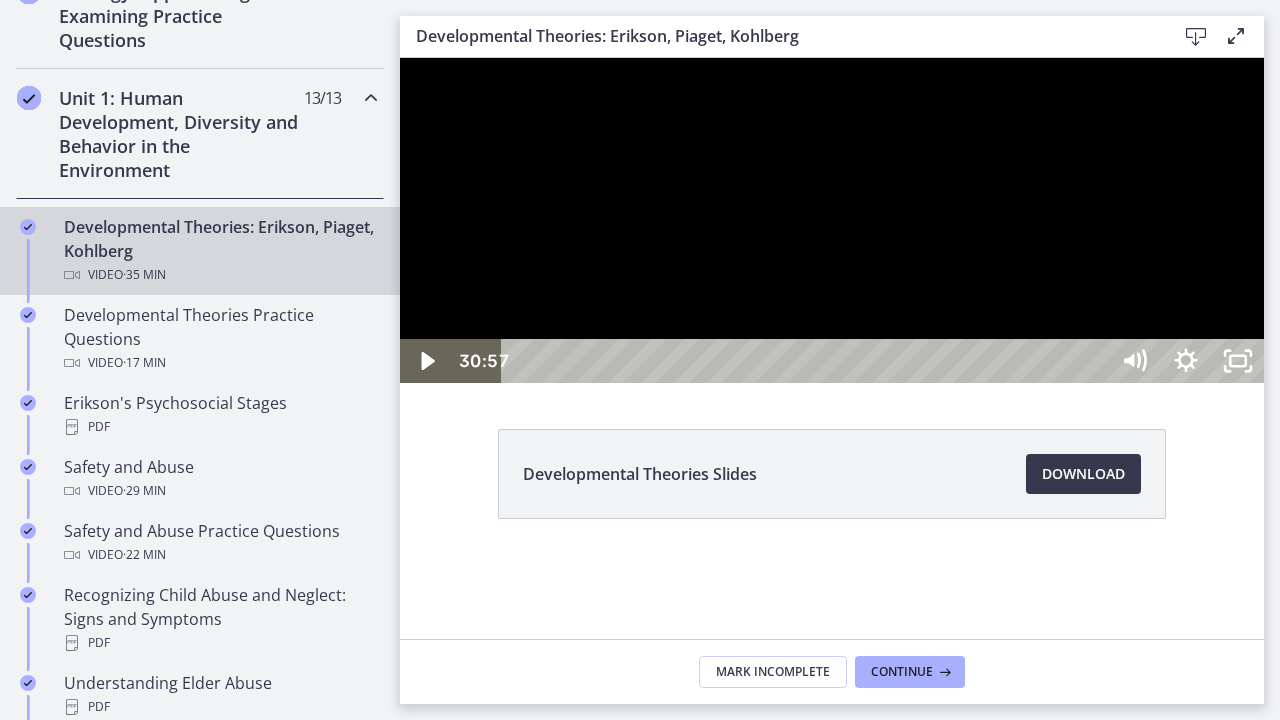 click at bounding box center (832, 220) 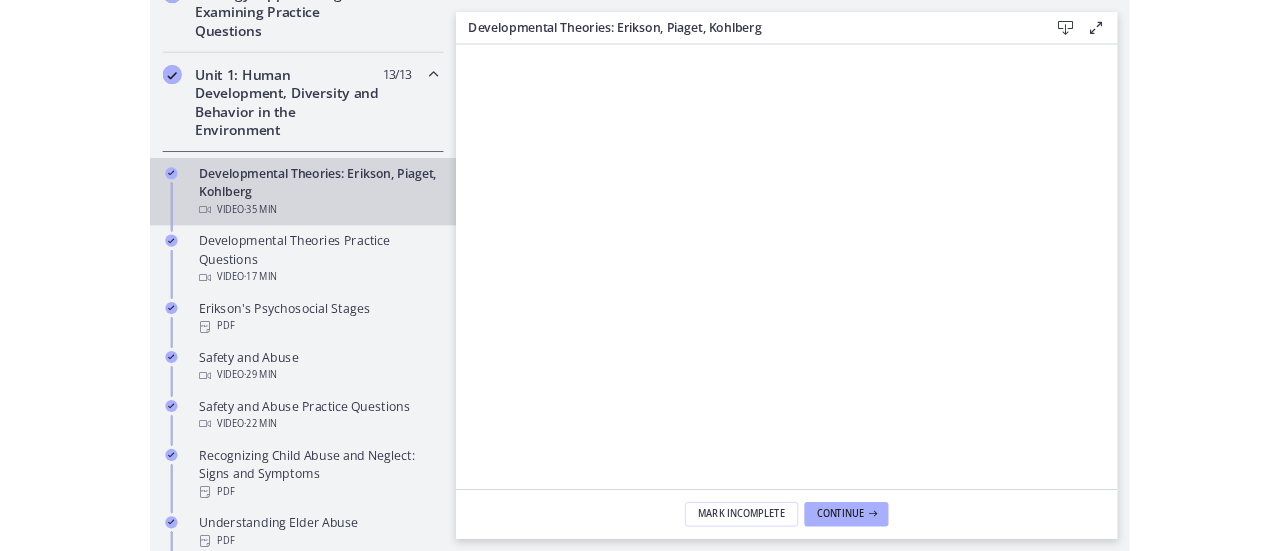 scroll, scrollTop: 0, scrollLeft: 0, axis: both 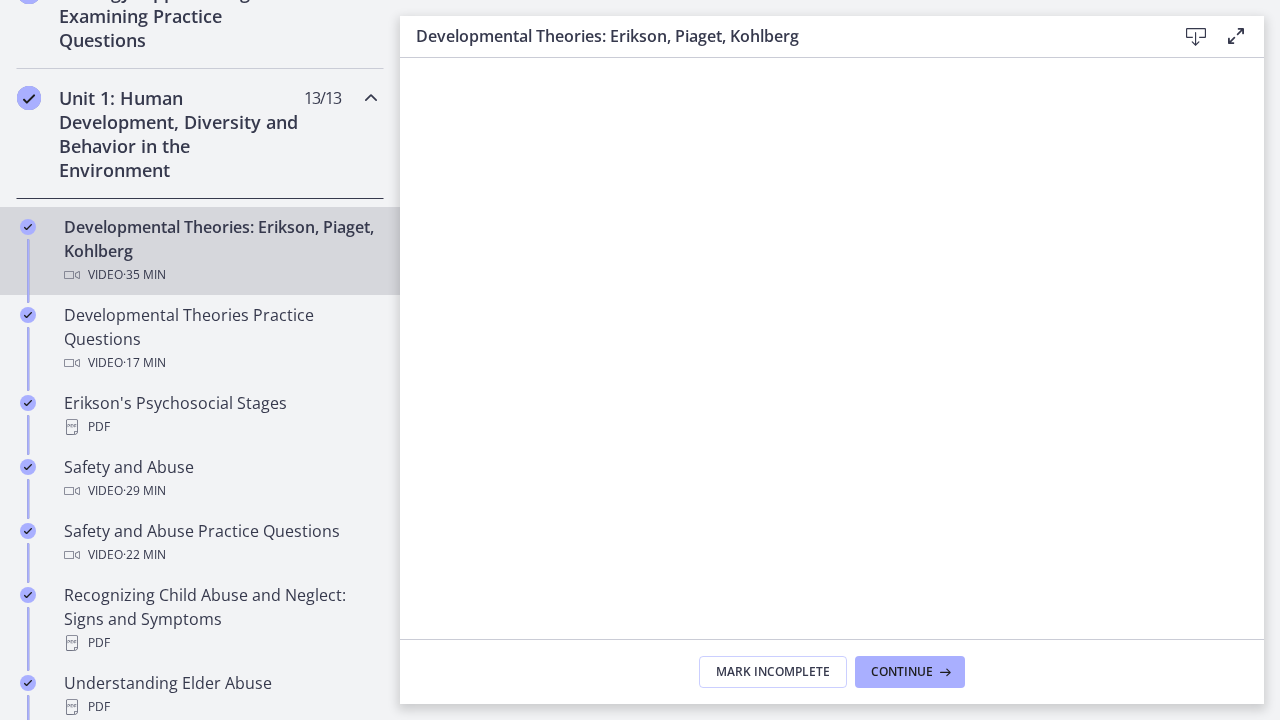 click at bounding box center [807, 756] 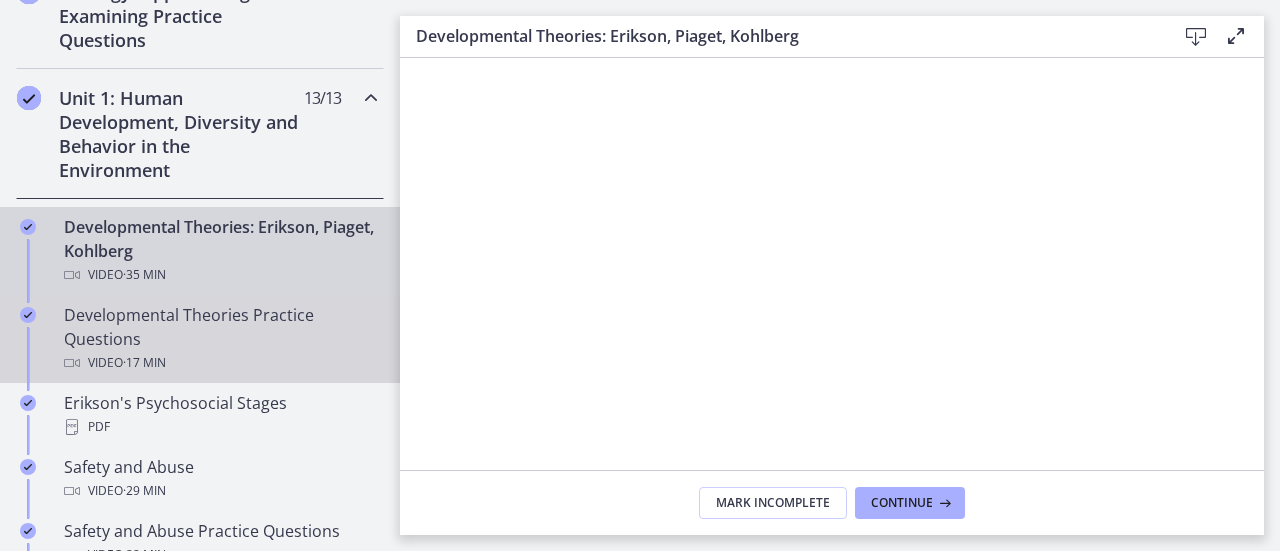 click on "Developmental Theories Practice Questions
Video
·  17 min" at bounding box center (220, 339) 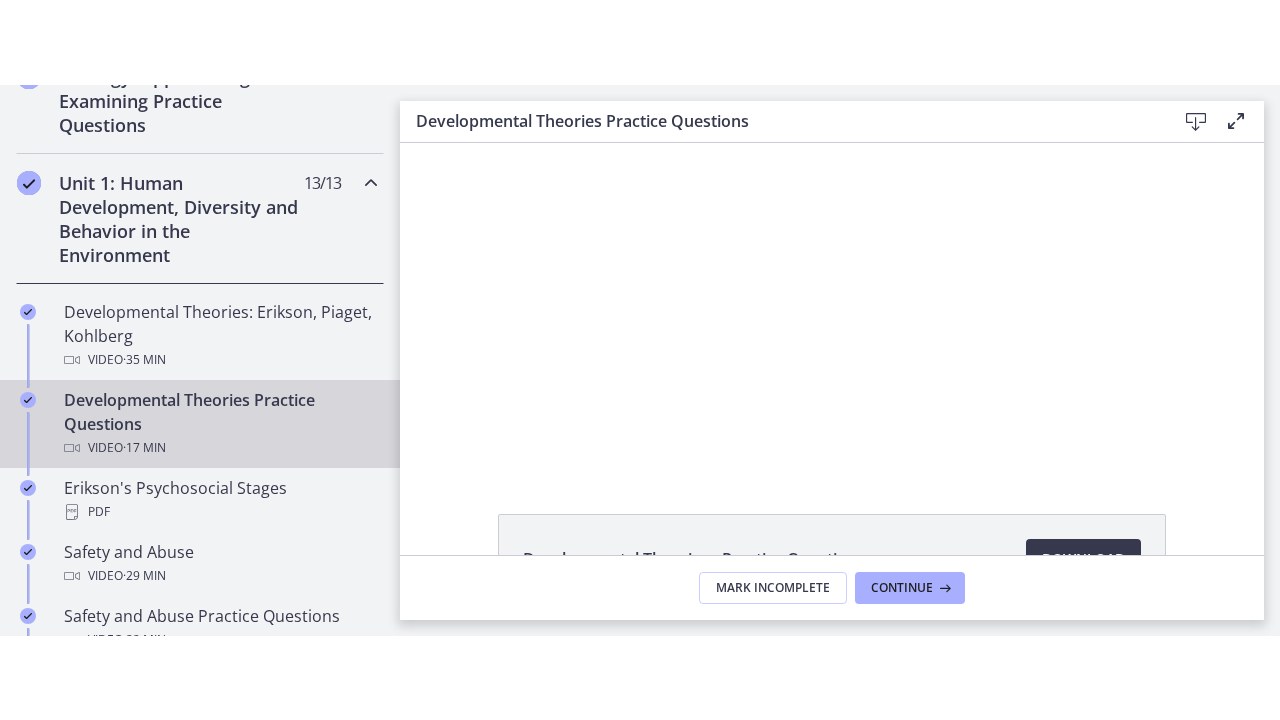 scroll, scrollTop: 0, scrollLeft: 0, axis: both 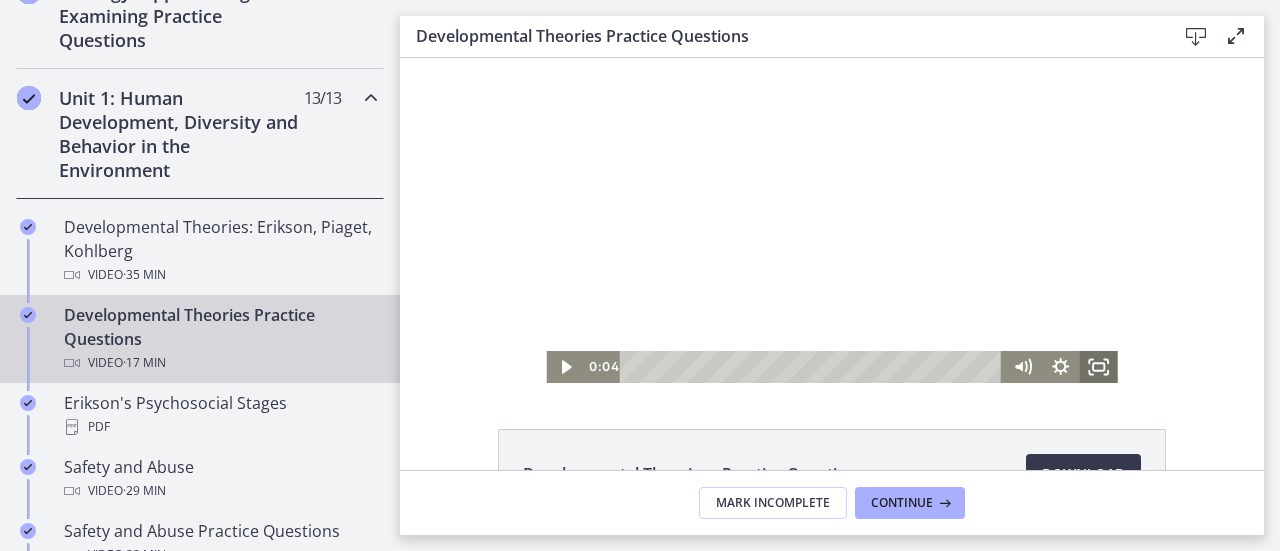 click 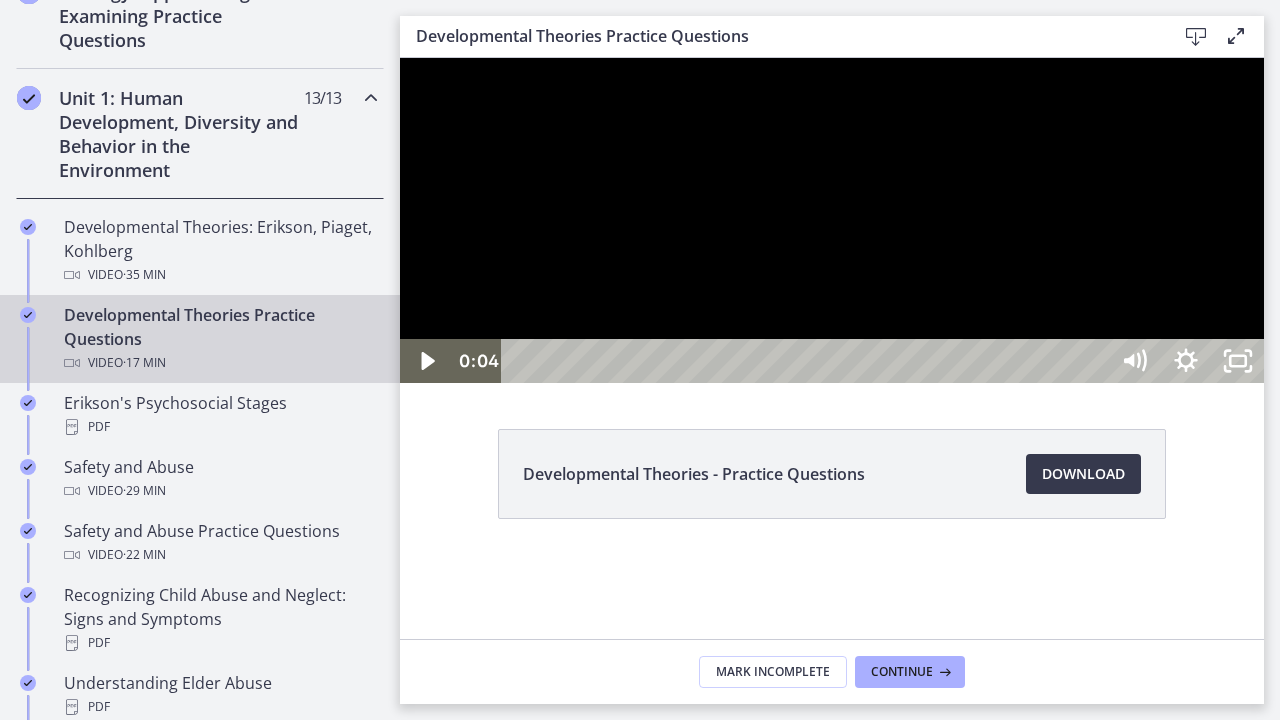 click at bounding box center [832, 220] 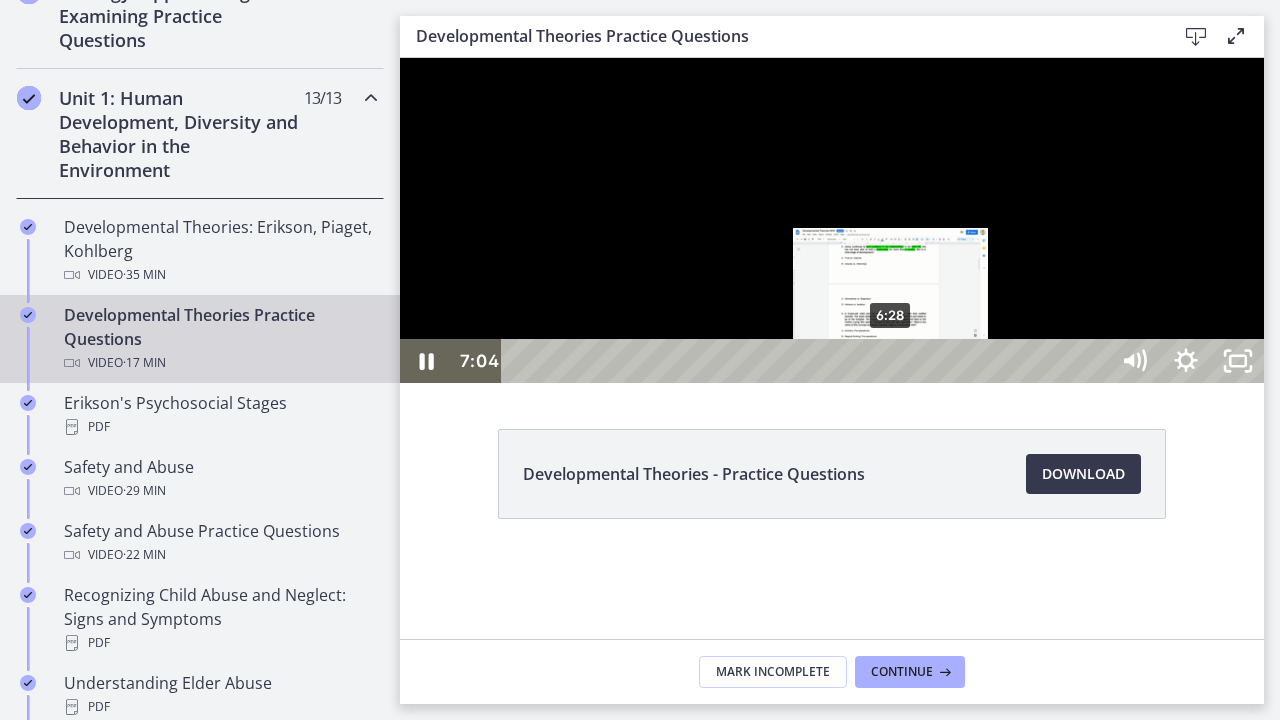 click on "6:28" at bounding box center (807, 361) 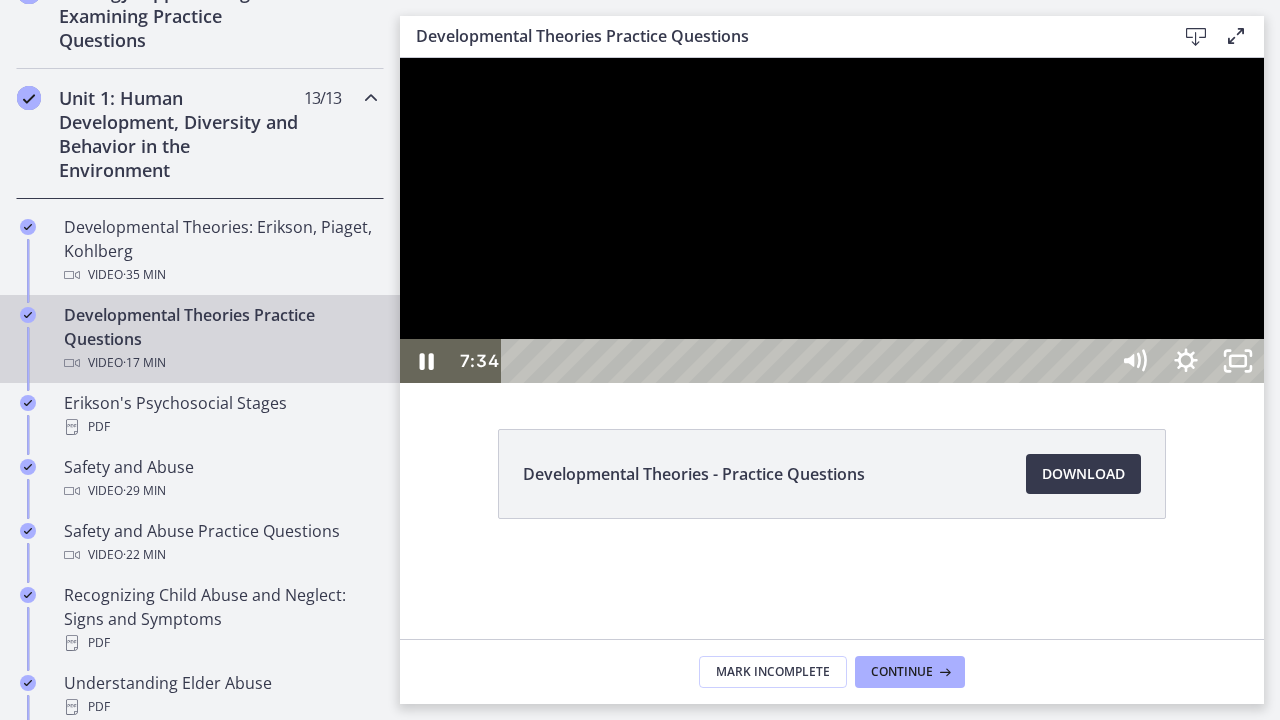 click at bounding box center [832, 220] 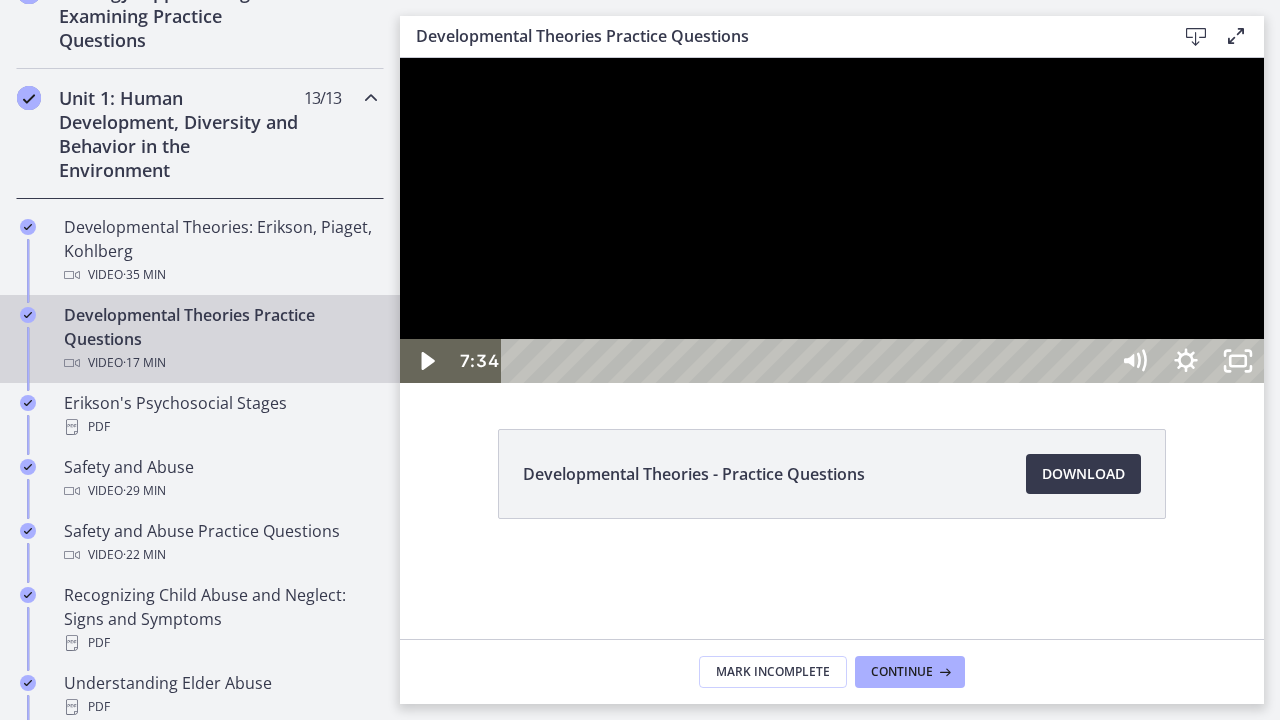 click at bounding box center [832, 220] 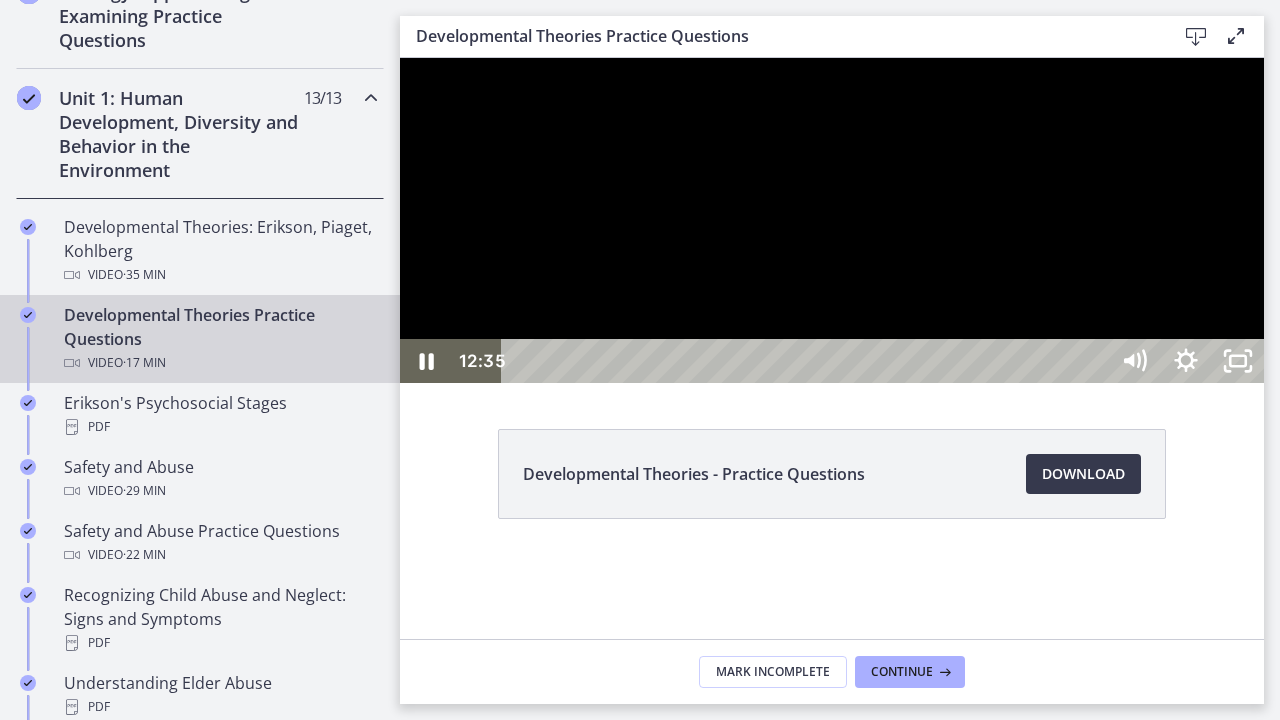 click at bounding box center (832, 220) 